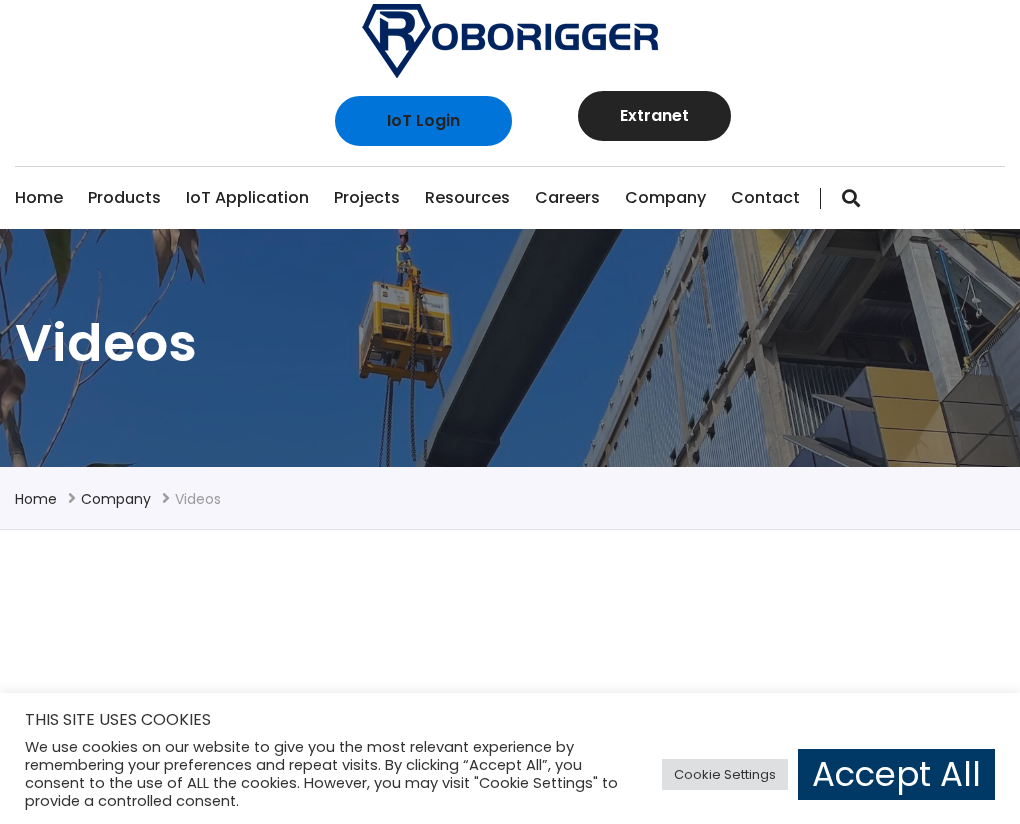 scroll, scrollTop: 0, scrollLeft: 0, axis: both 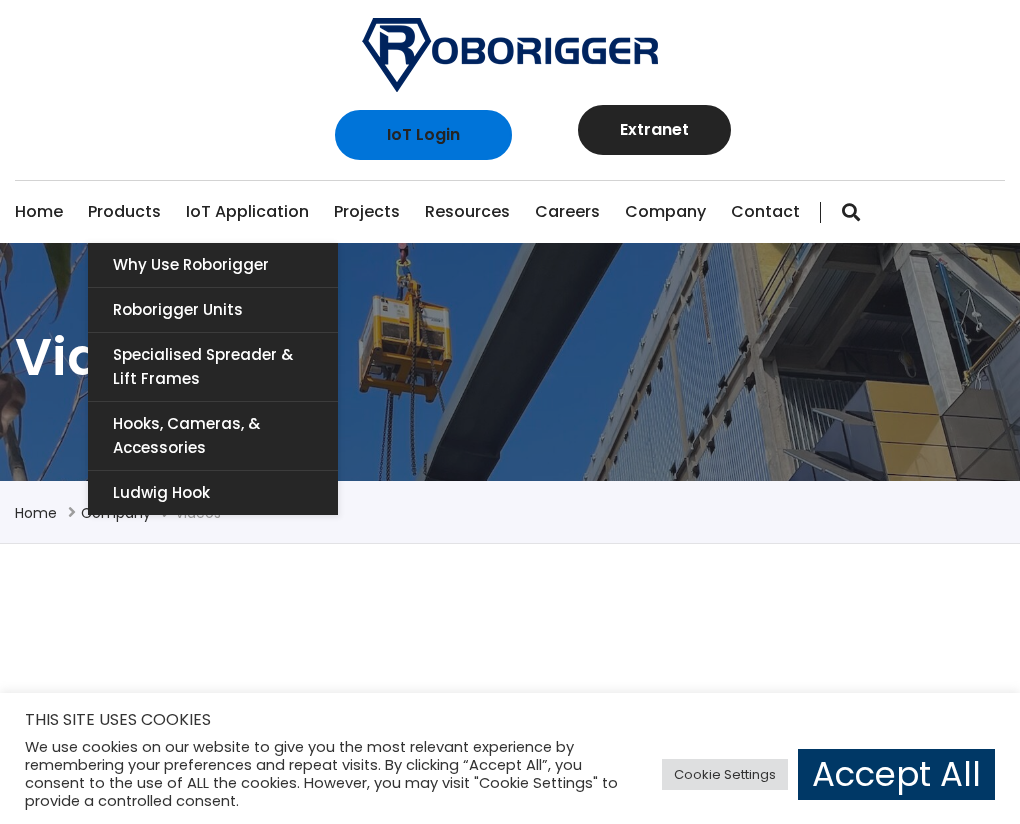 click on "Products" at bounding box center (124, 212) 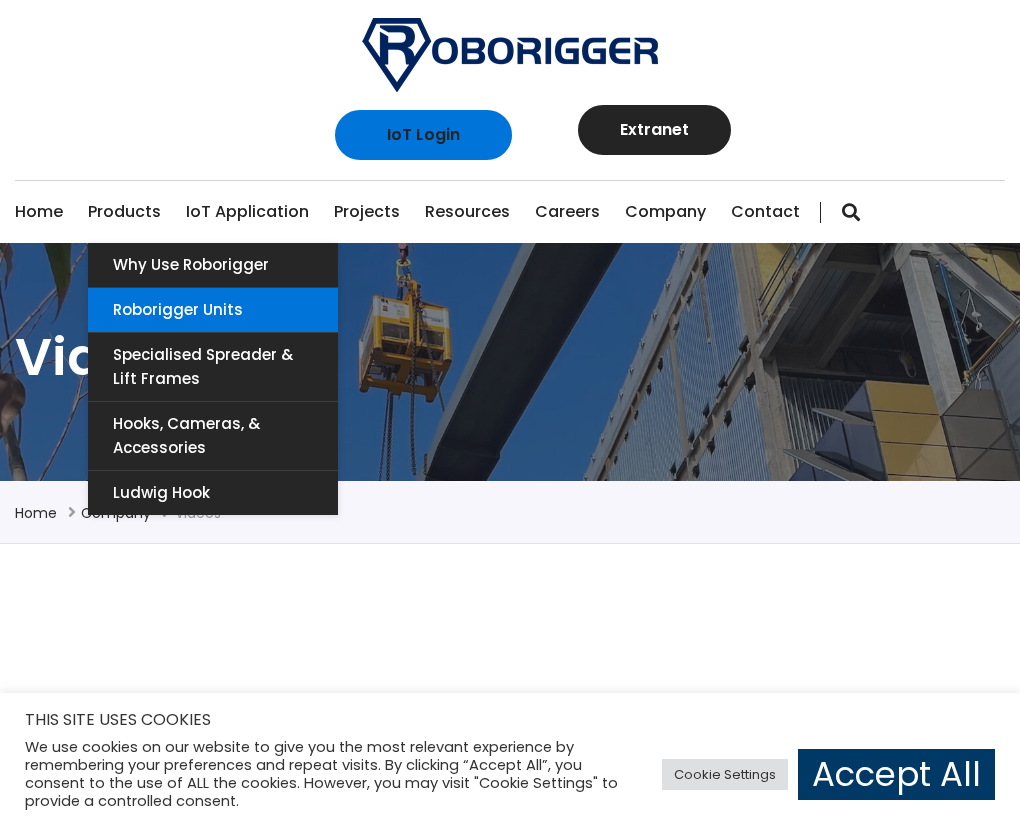 click on "Roborigger Units" at bounding box center [213, 310] 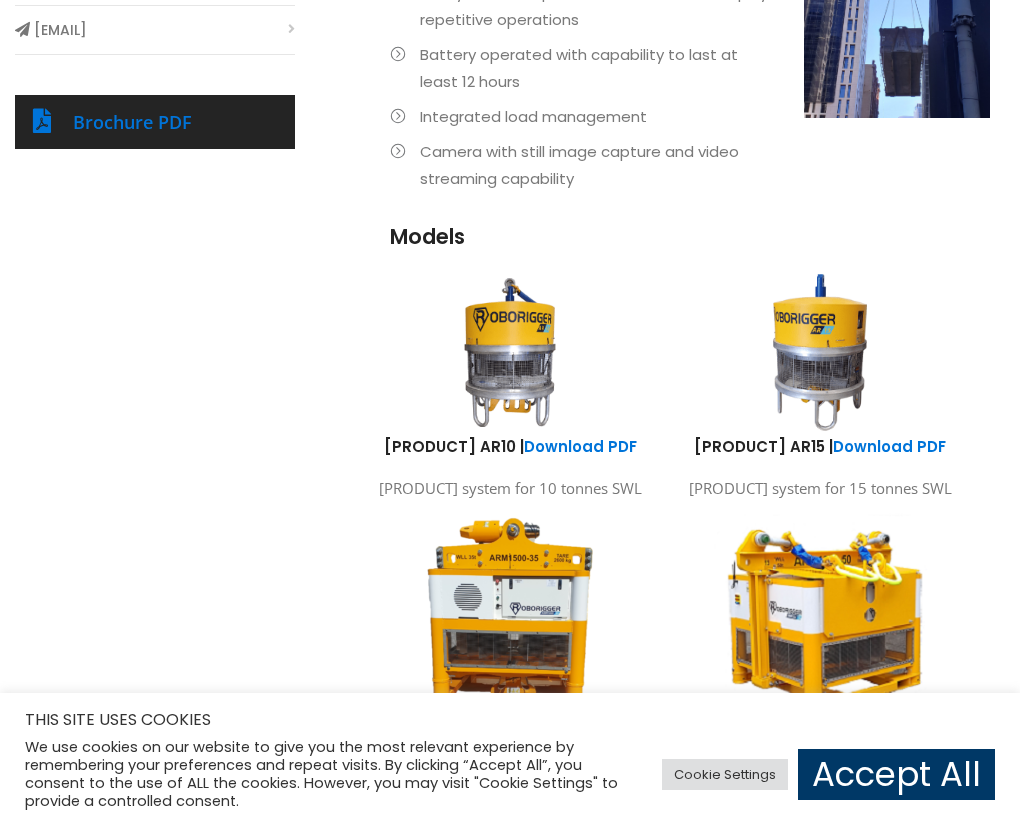 scroll, scrollTop: 1020, scrollLeft: 0, axis: vertical 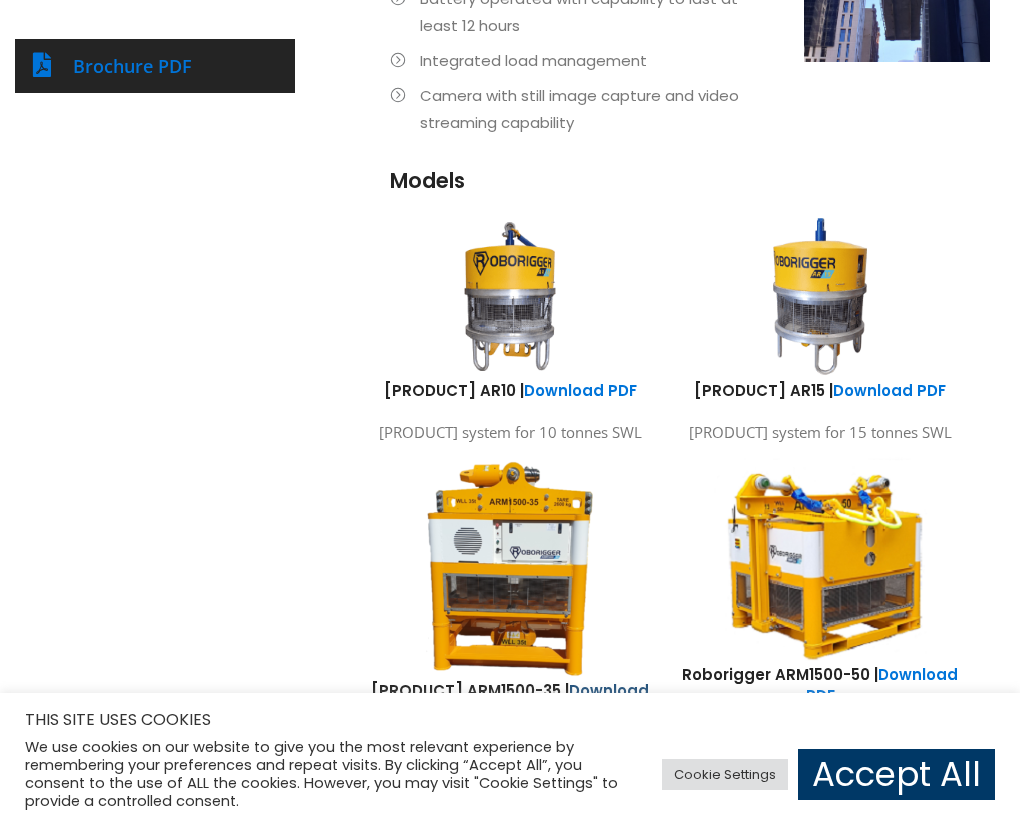 click on "Download PDF" at bounding box center (573, 701) 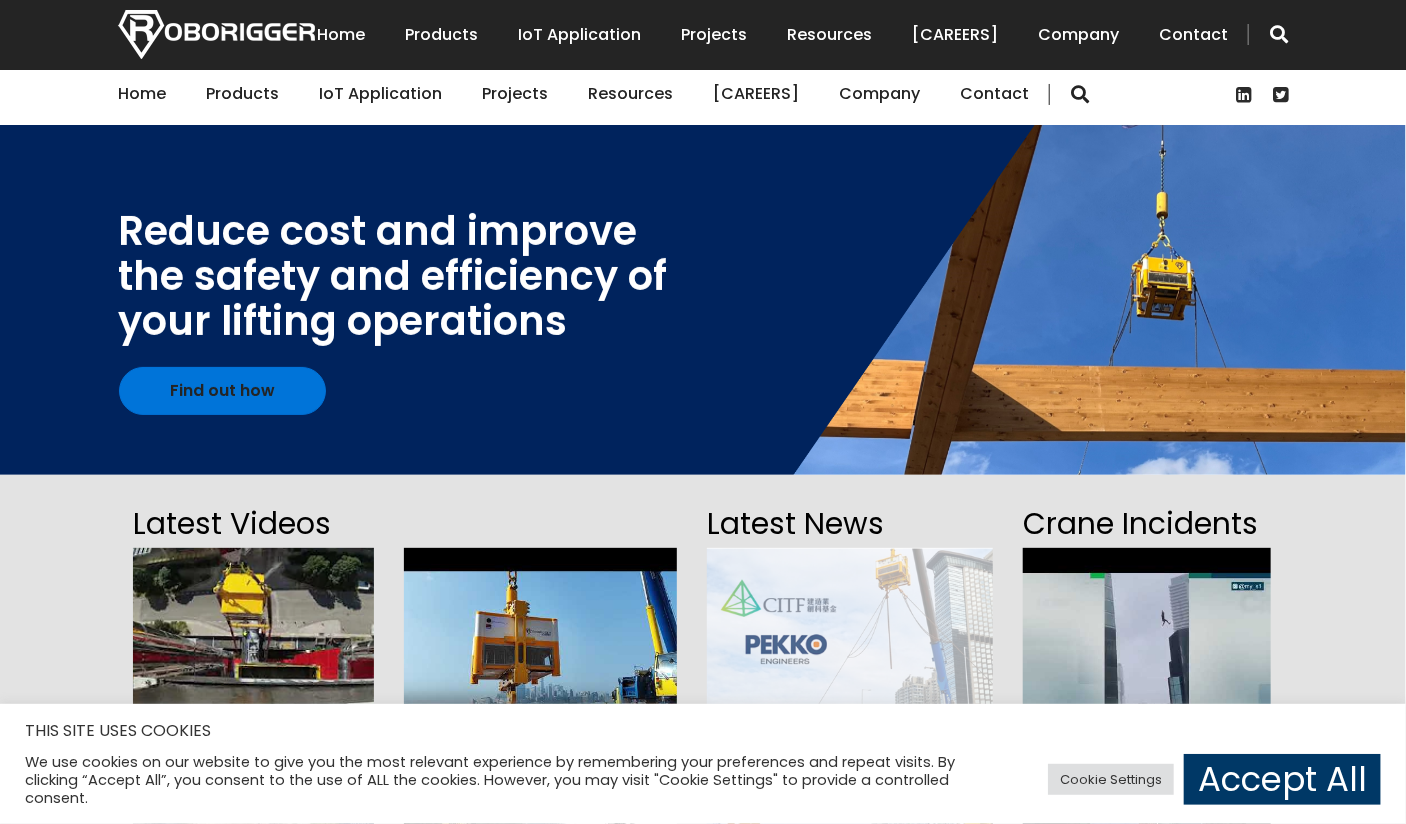 scroll, scrollTop: 0, scrollLeft: 0, axis: both 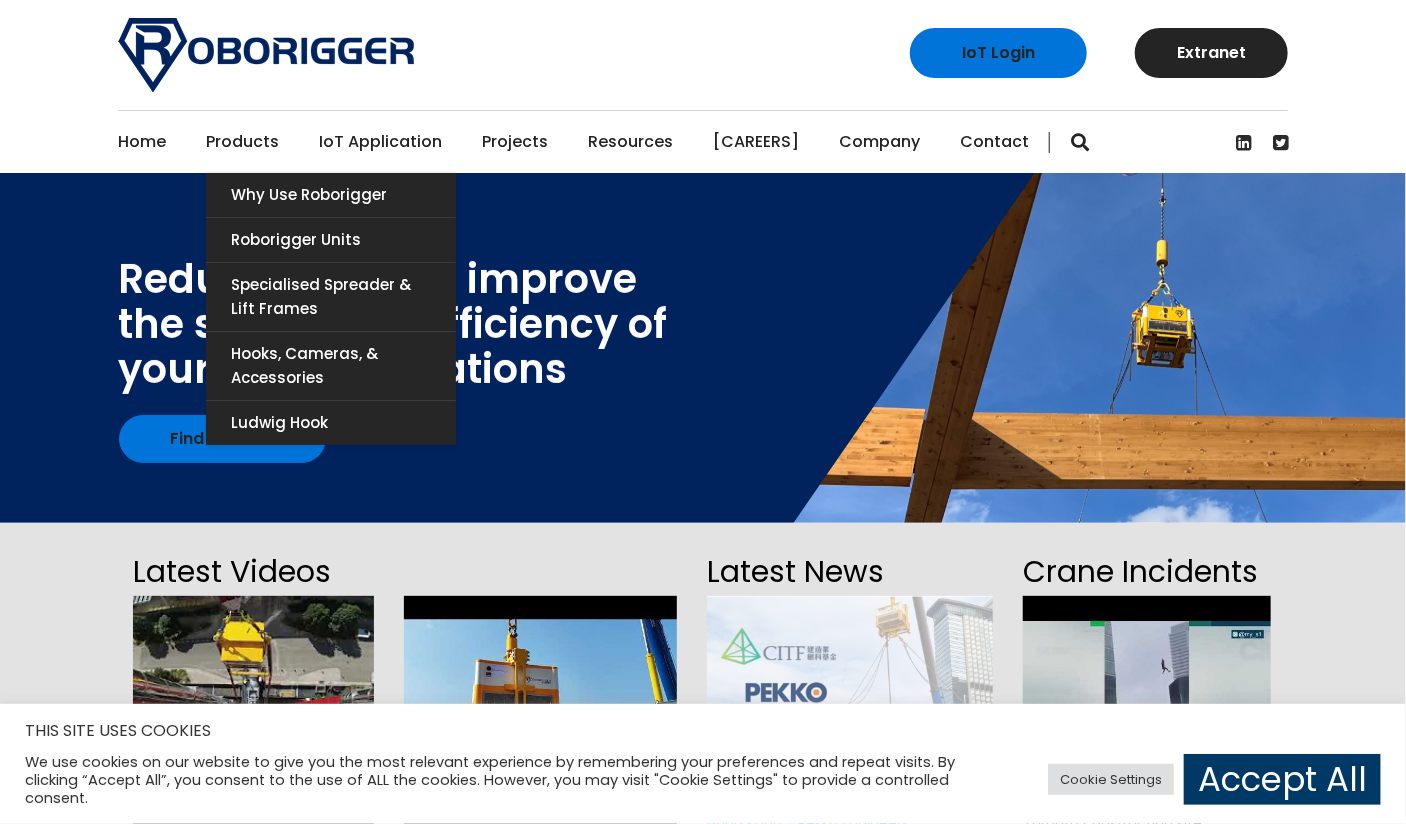 click on "Products" at bounding box center (242, 142) 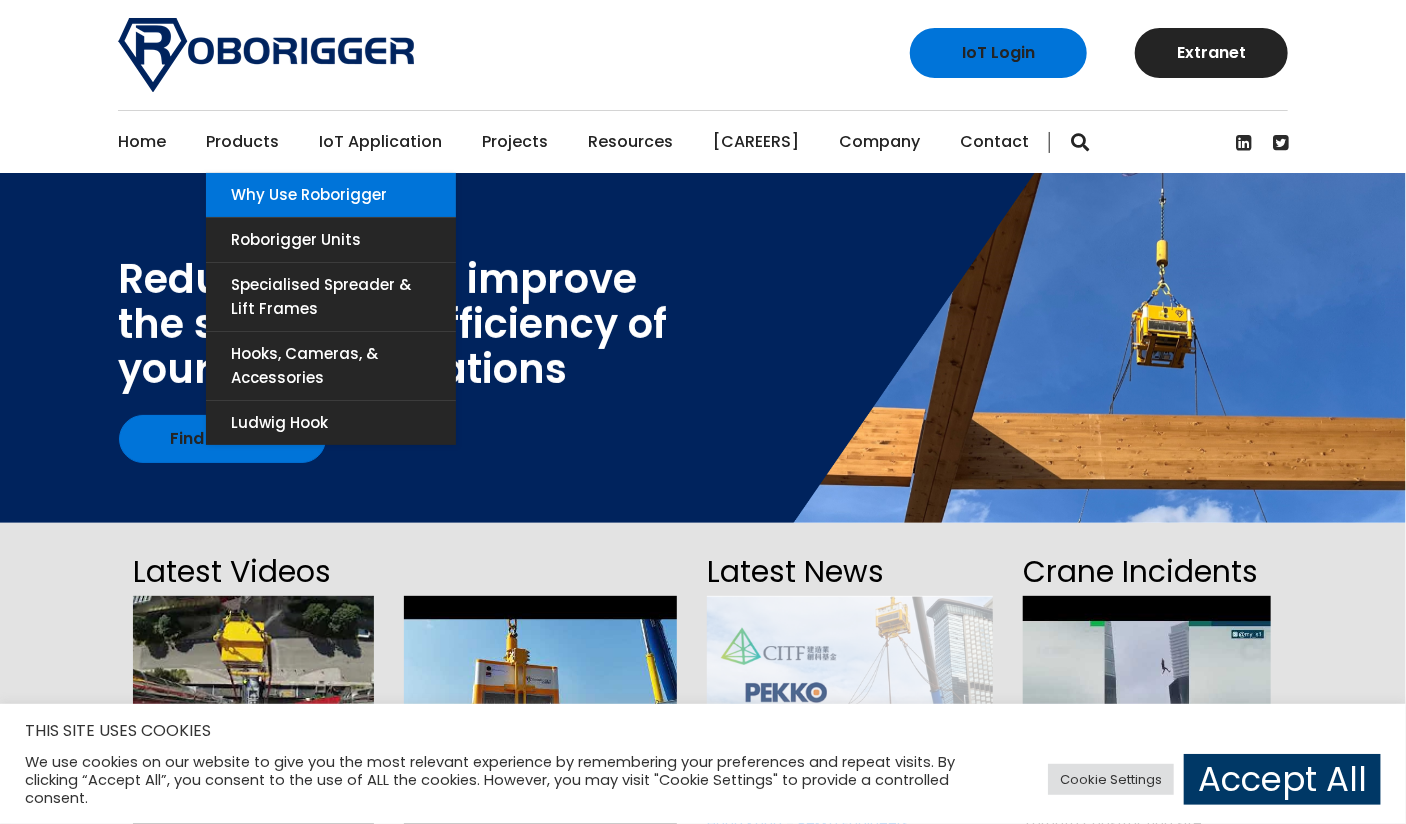 click on "Why use Roborigger" at bounding box center (331, 195) 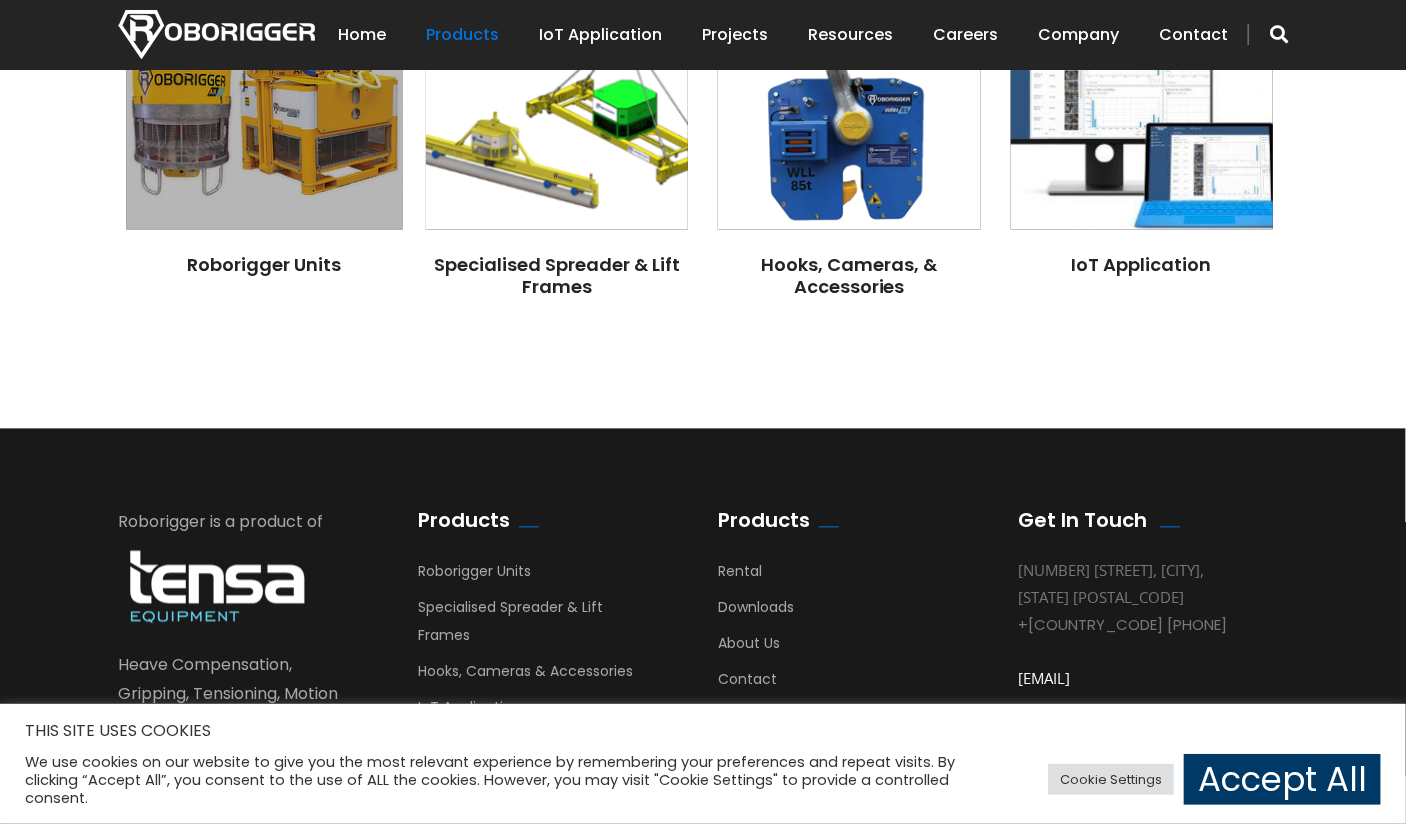 scroll, scrollTop: 1668, scrollLeft: 0, axis: vertical 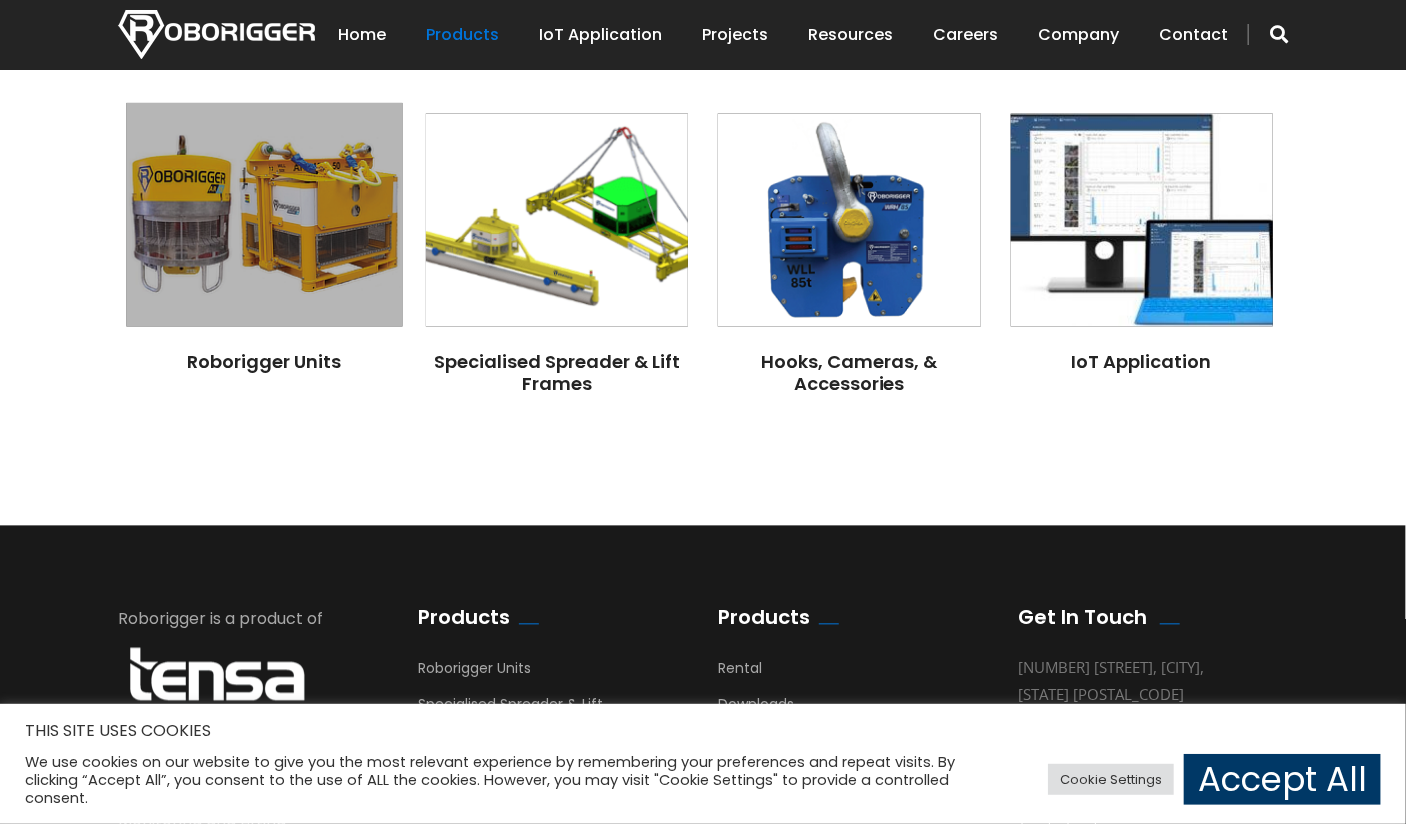 click at bounding box center [264, 216] 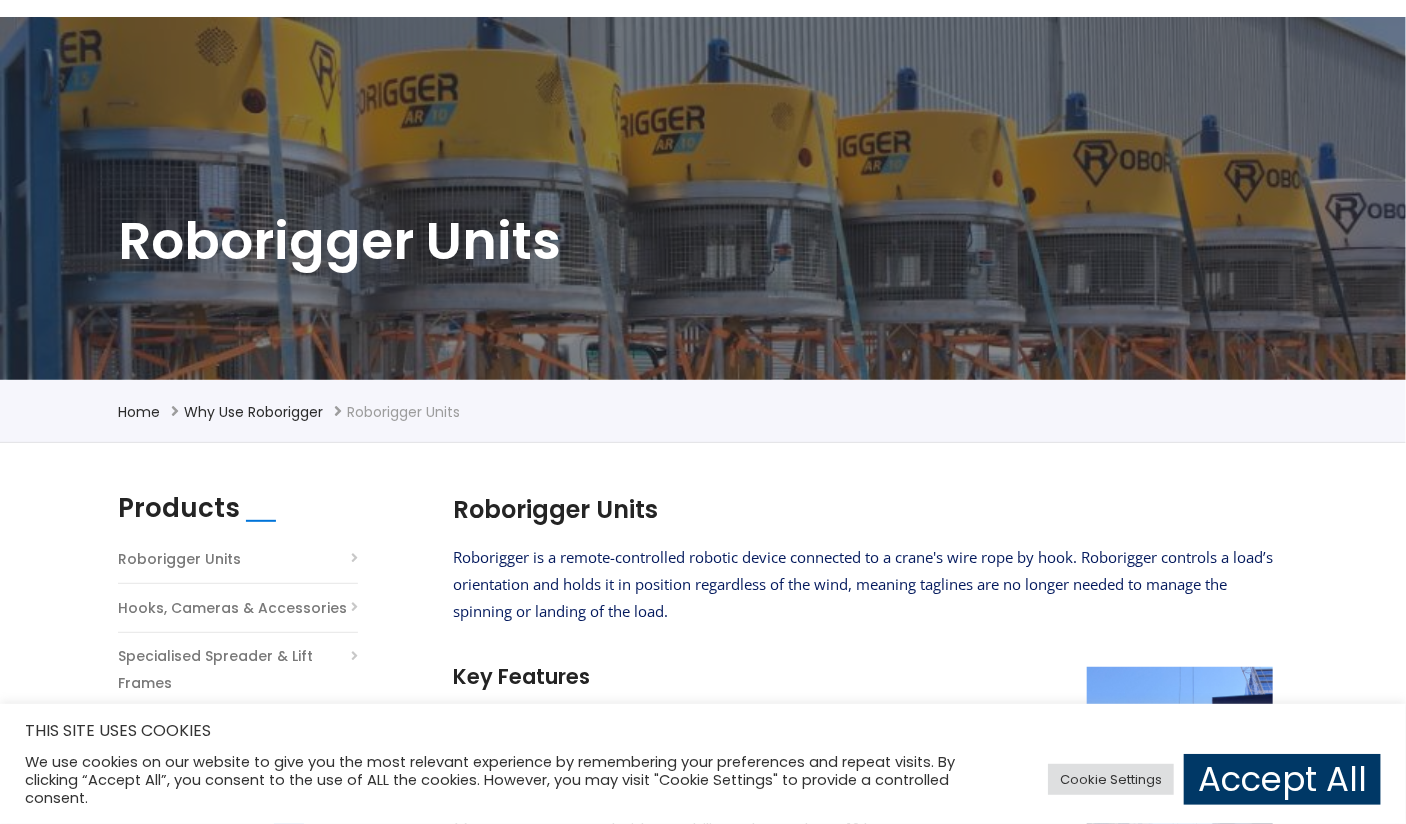 scroll, scrollTop: 0, scrollLeft: 0, axis: both 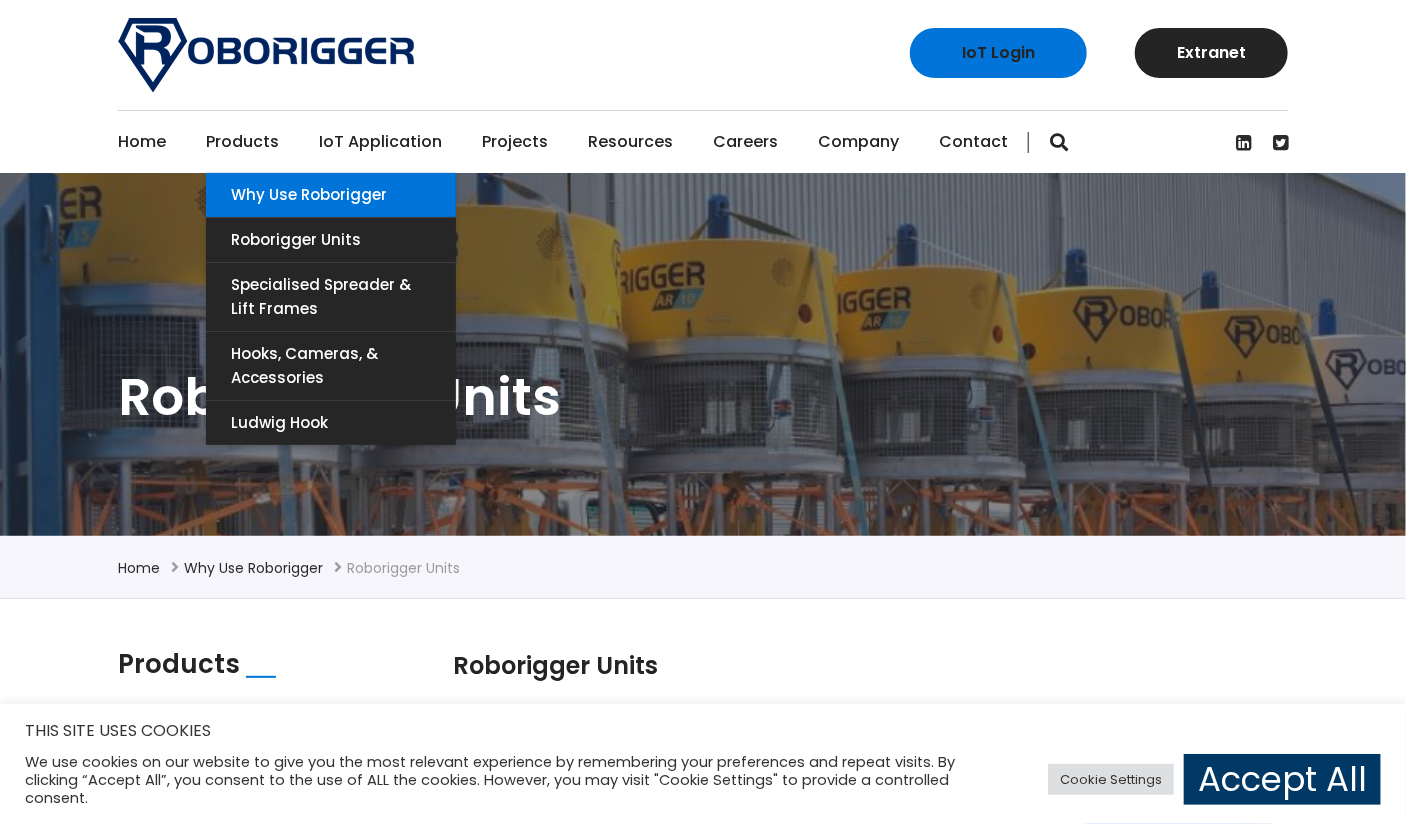 click on "Why use Roborigger" at bounding box center [331, 195] 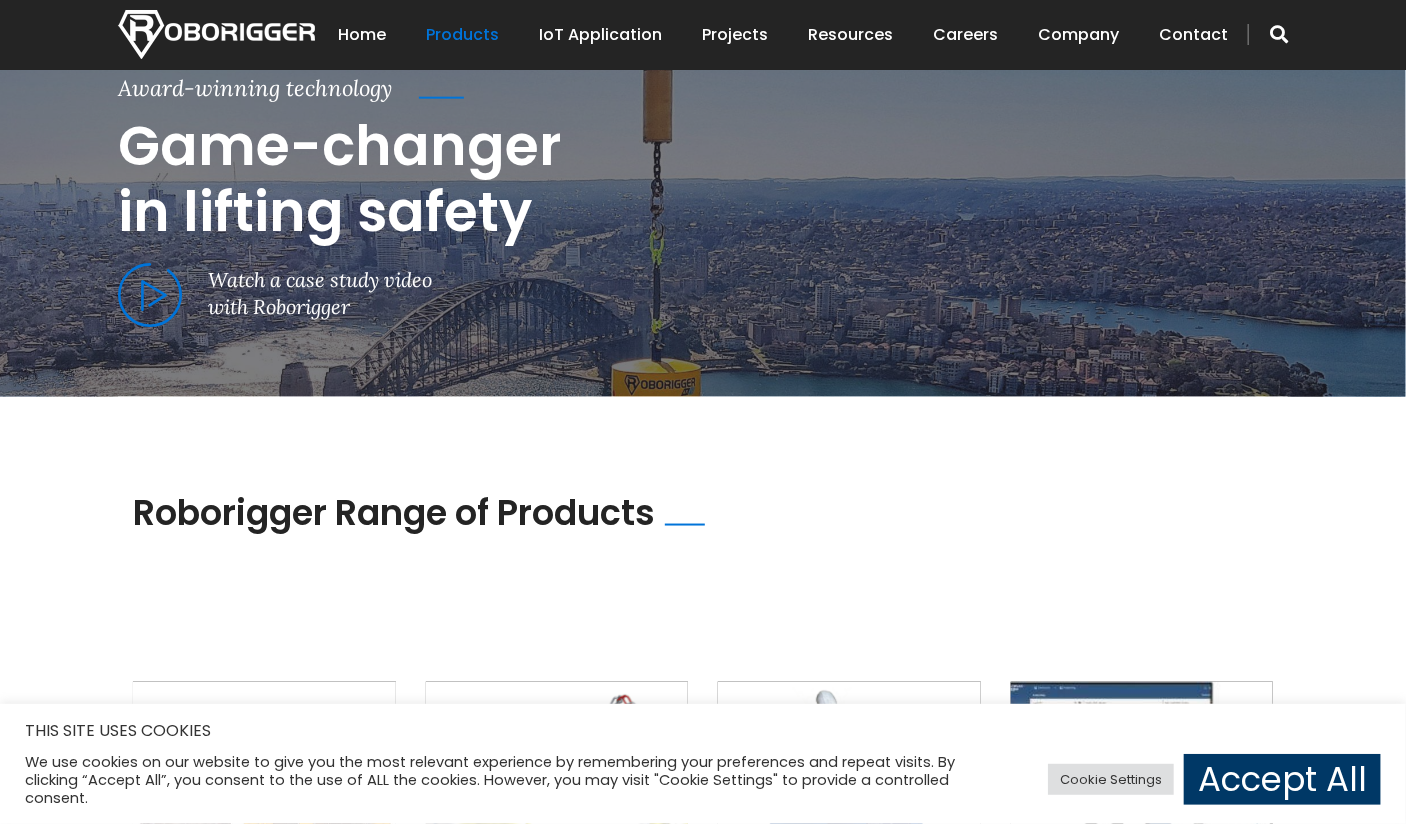 scroll, scrollTop: 1600, scrollLeft: 0, axis: vertical 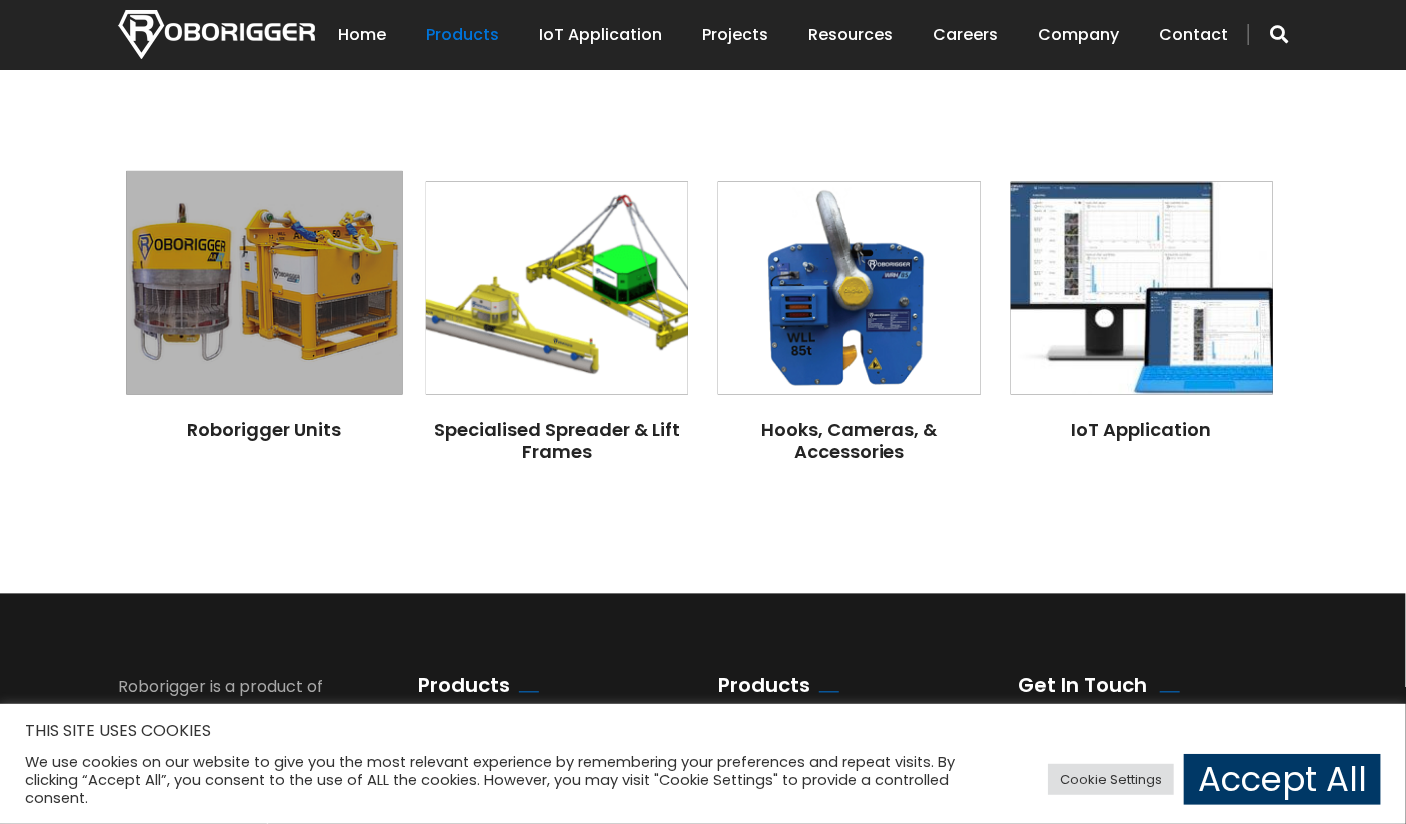 click at bounding box center [264, 284] 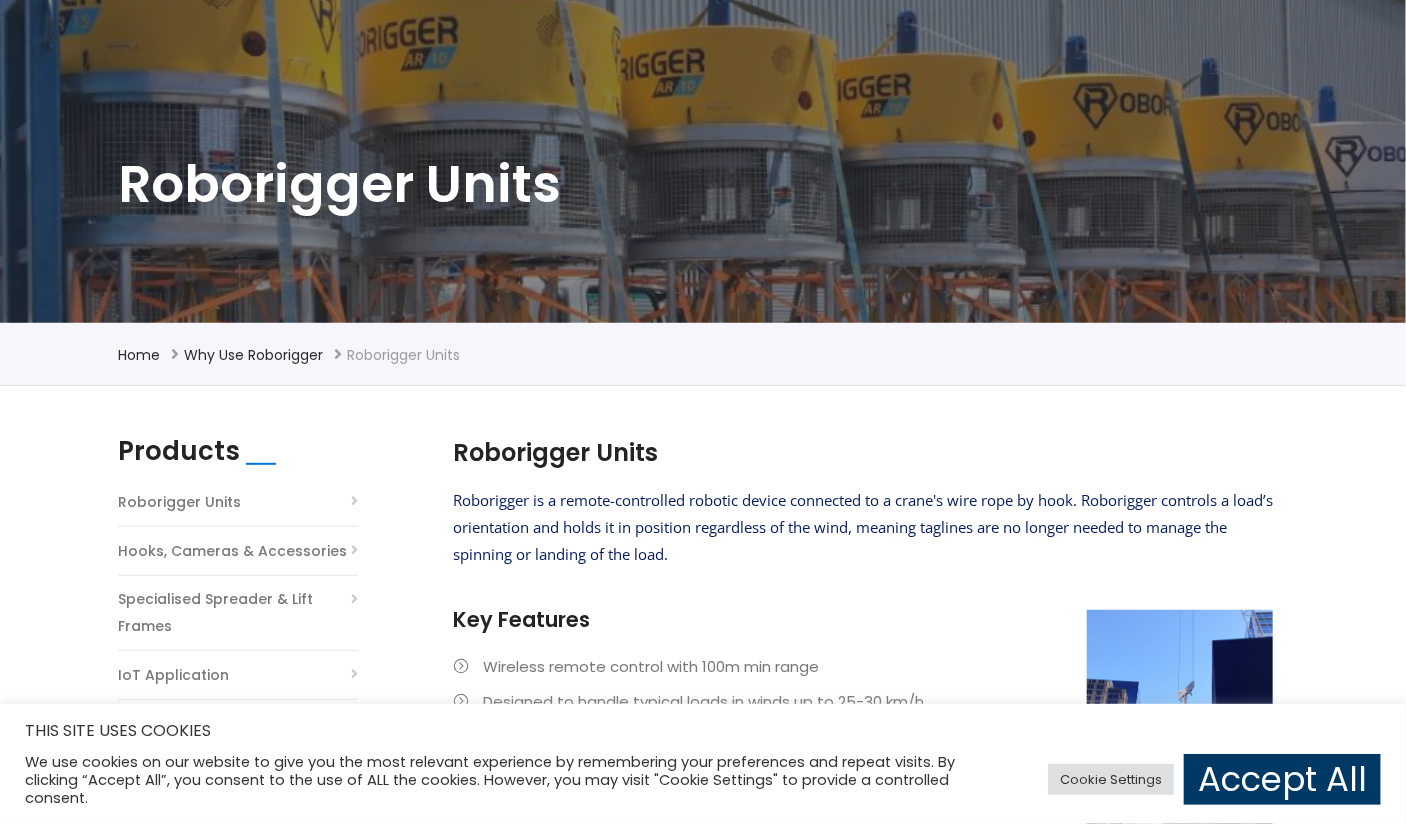 scroll, scrollTop: 0, scrollLeft: 0, axis: both 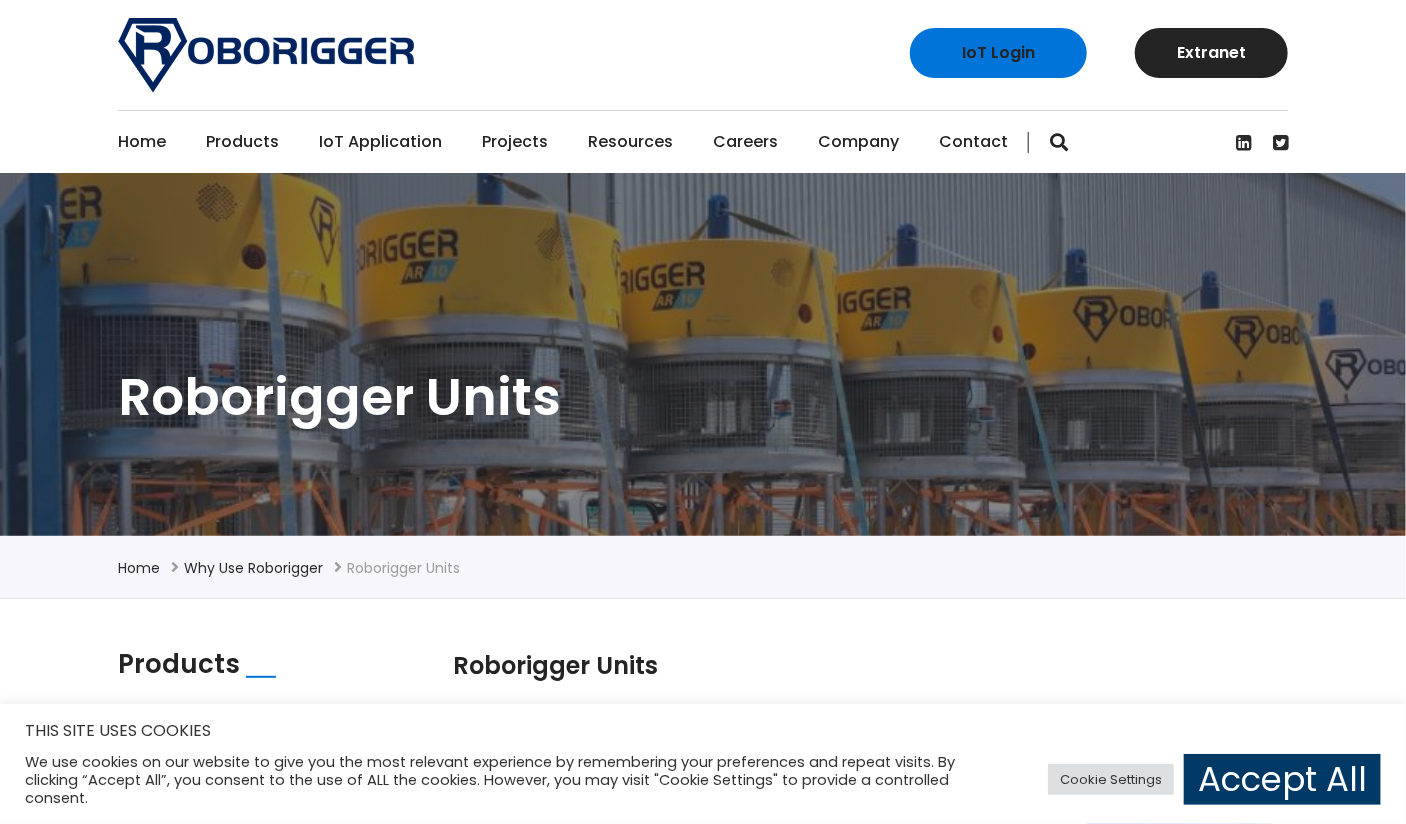 click on "IoT Login   Extranet" at bounding box center (703, 55) 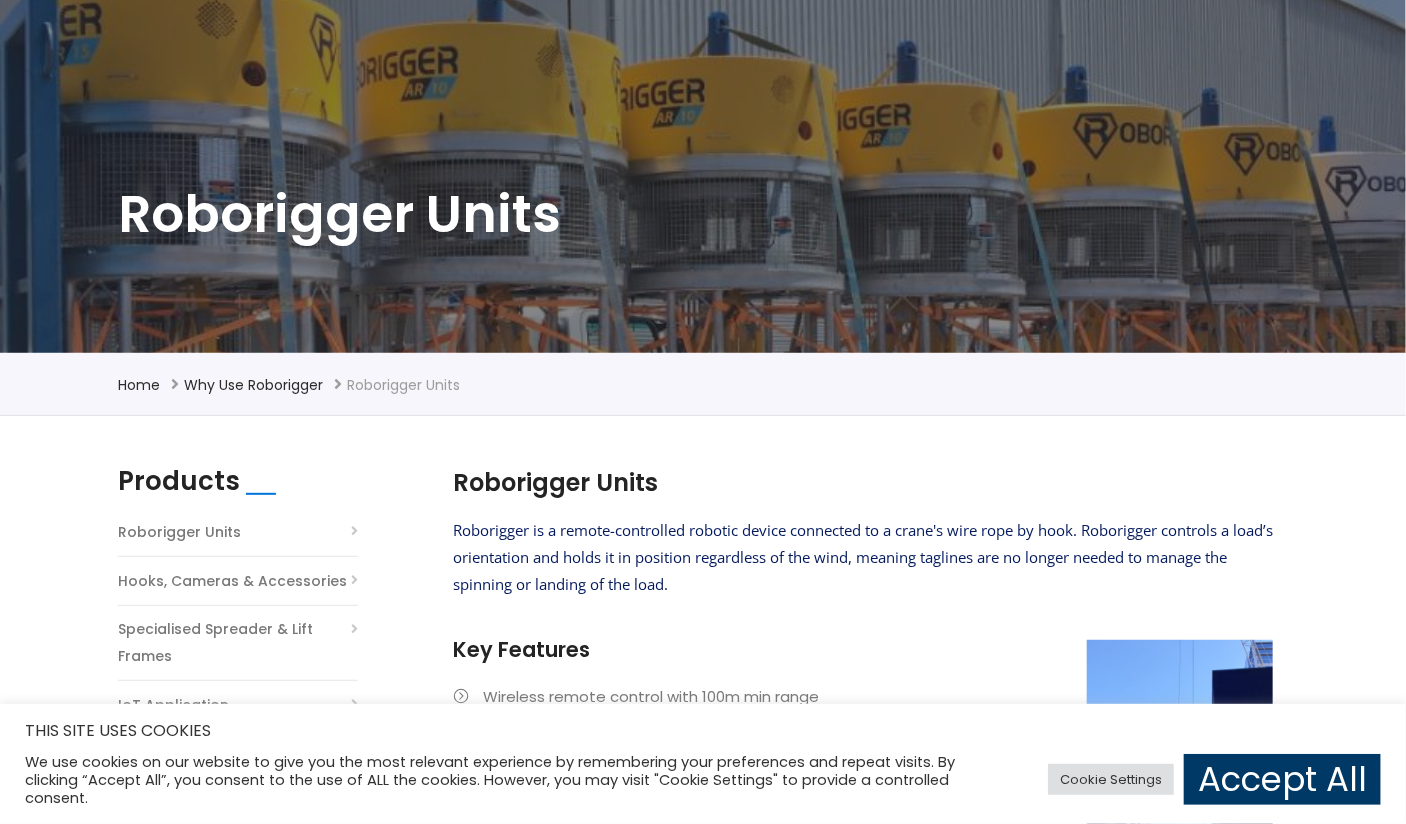 scroll, scrollTop: 300, scrollLeft: 0, axis: vertical 